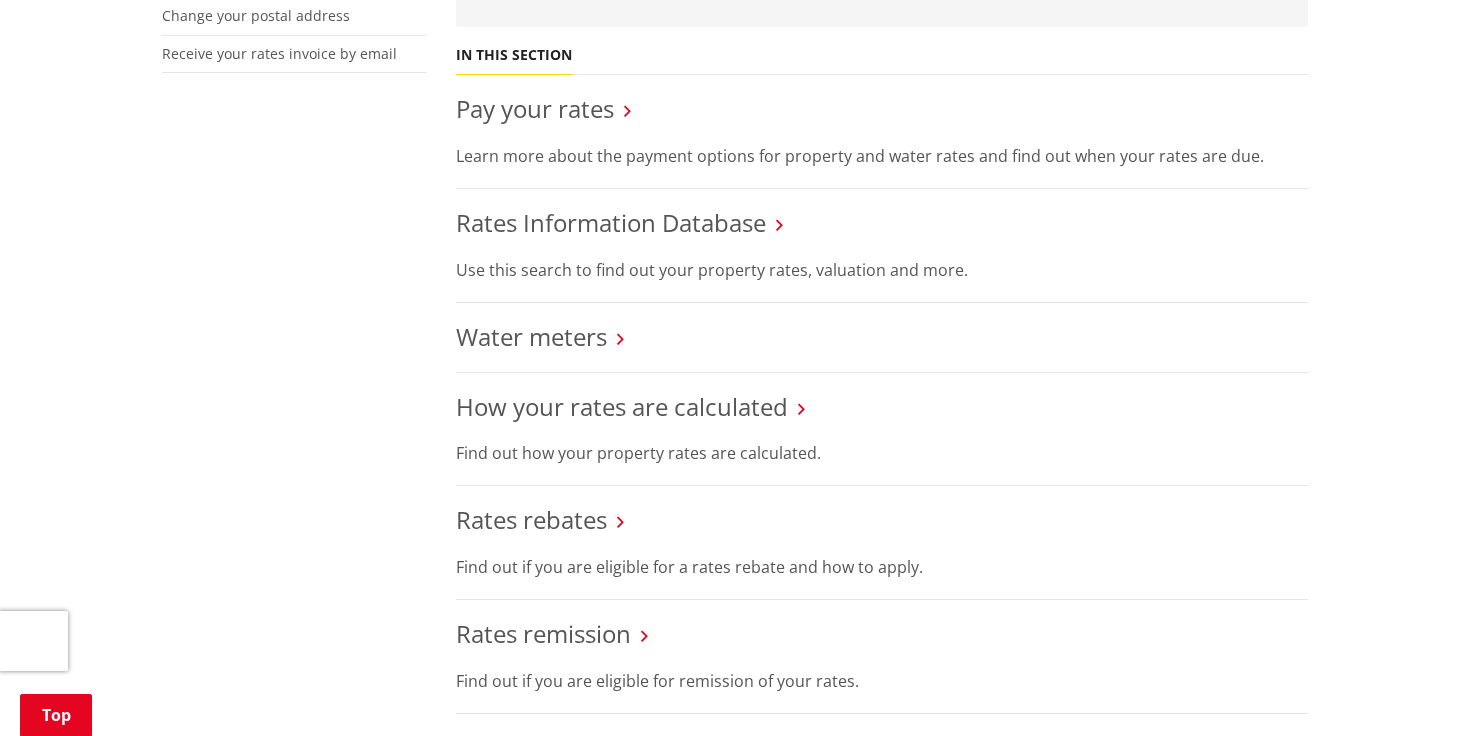 scroll, scrollTop: 711, scrollLeft: 0, axis: vertical 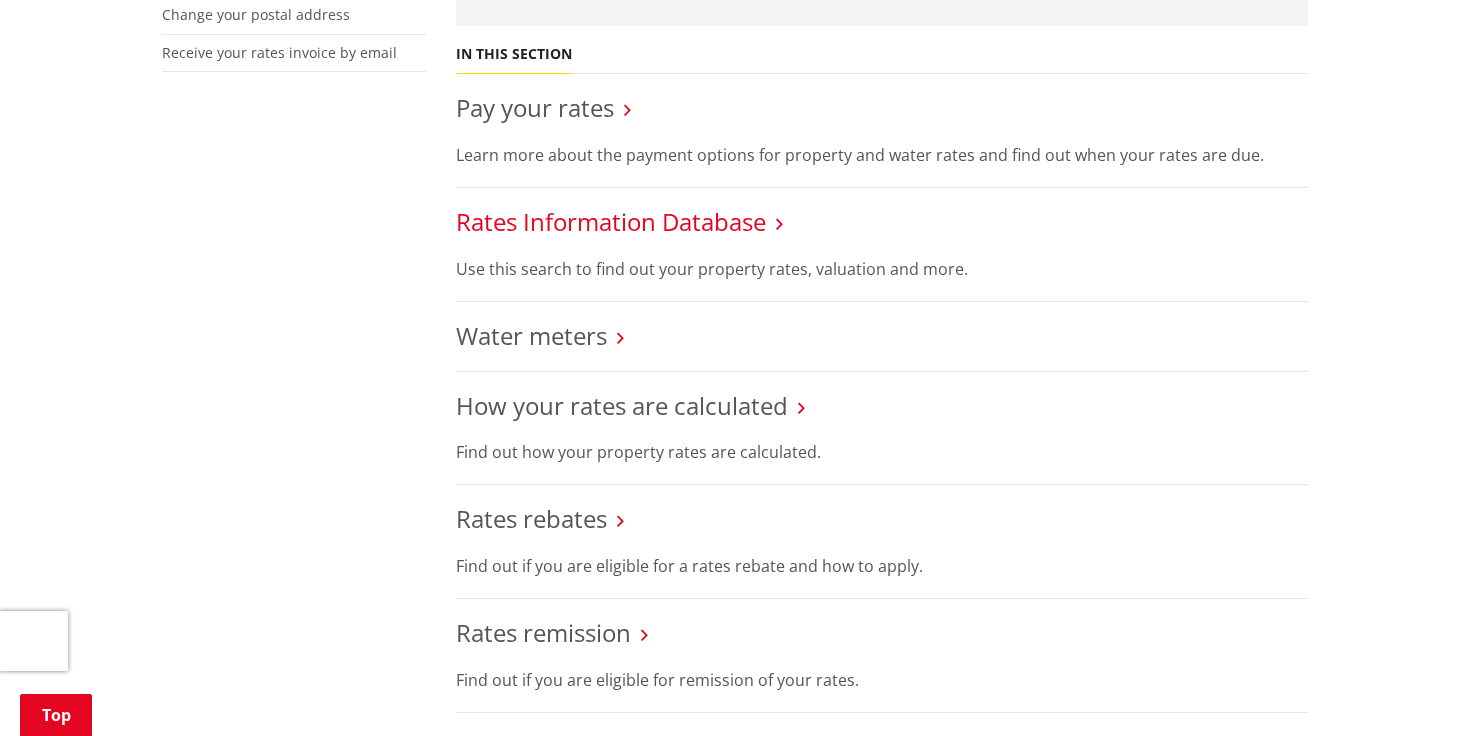 click on "Rates Information Database" at bounding box center [611, 221] 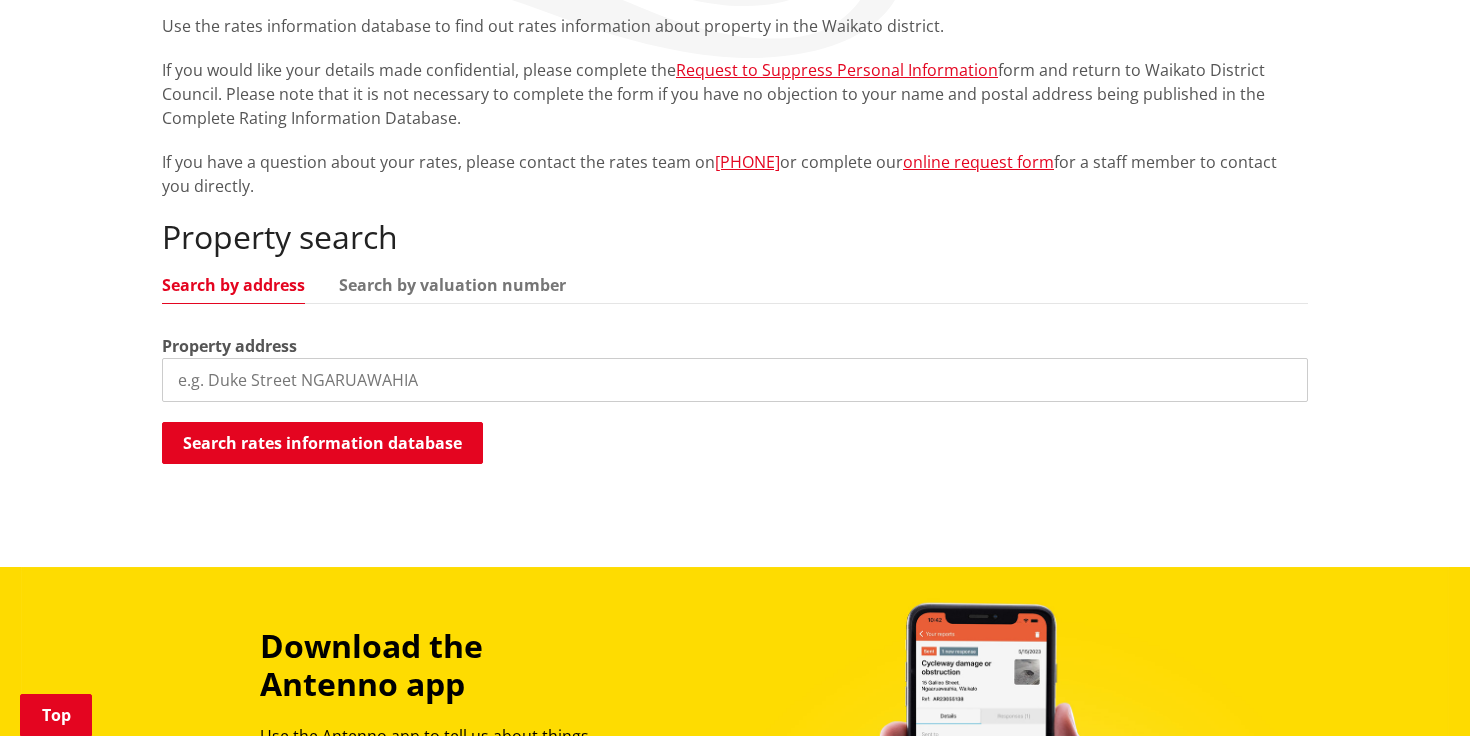 scroll, scrollTop: 394, scrollLeft: 0, axis: vertical 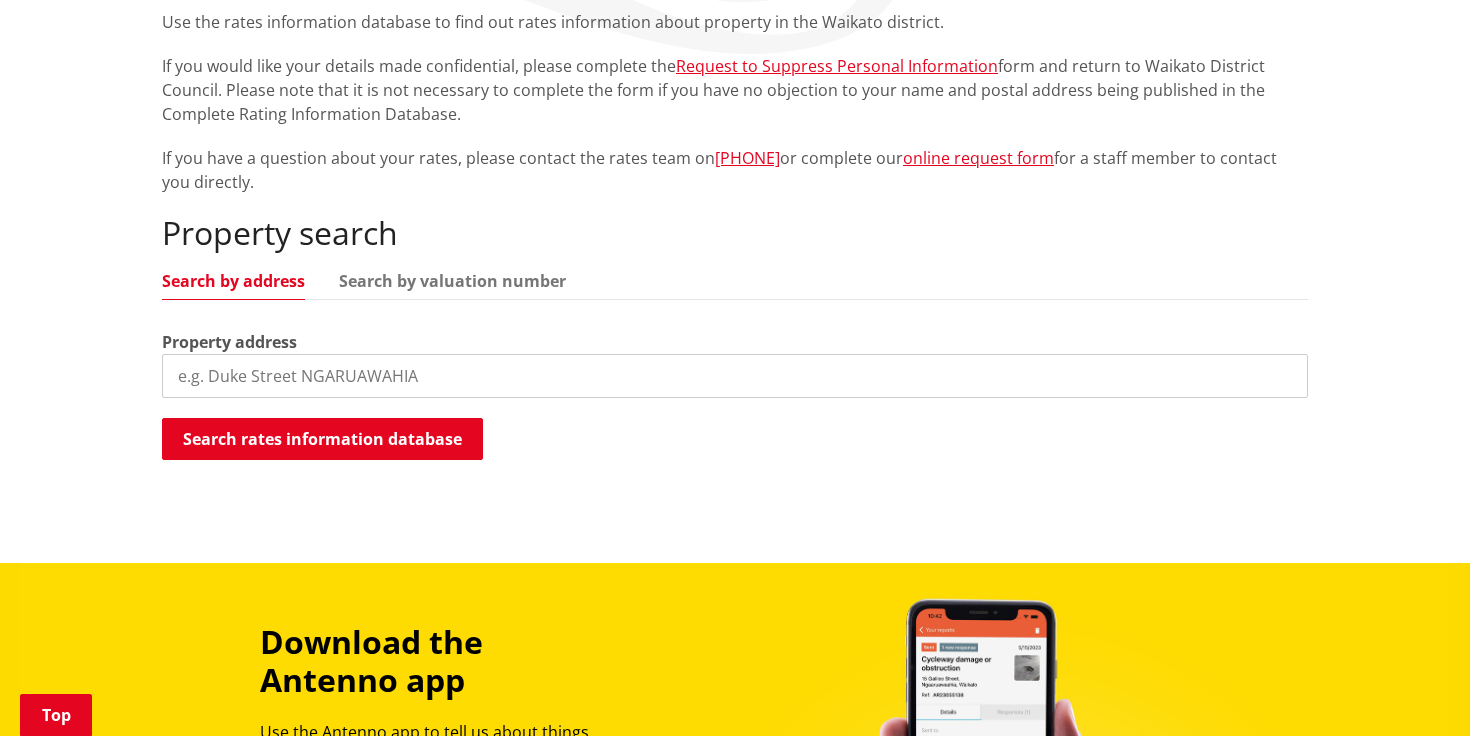 click at bounding box center (735, 376) 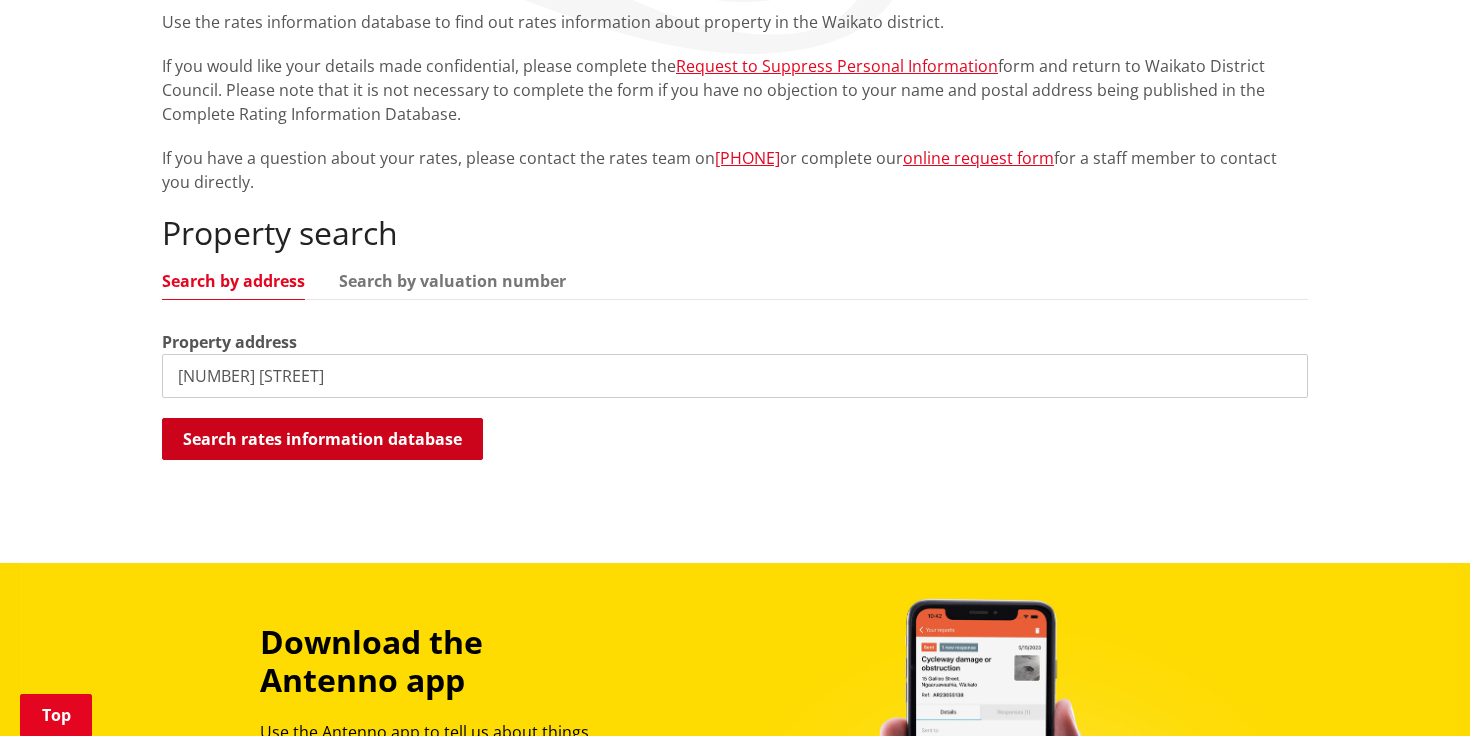 type on "26 ngaro street" 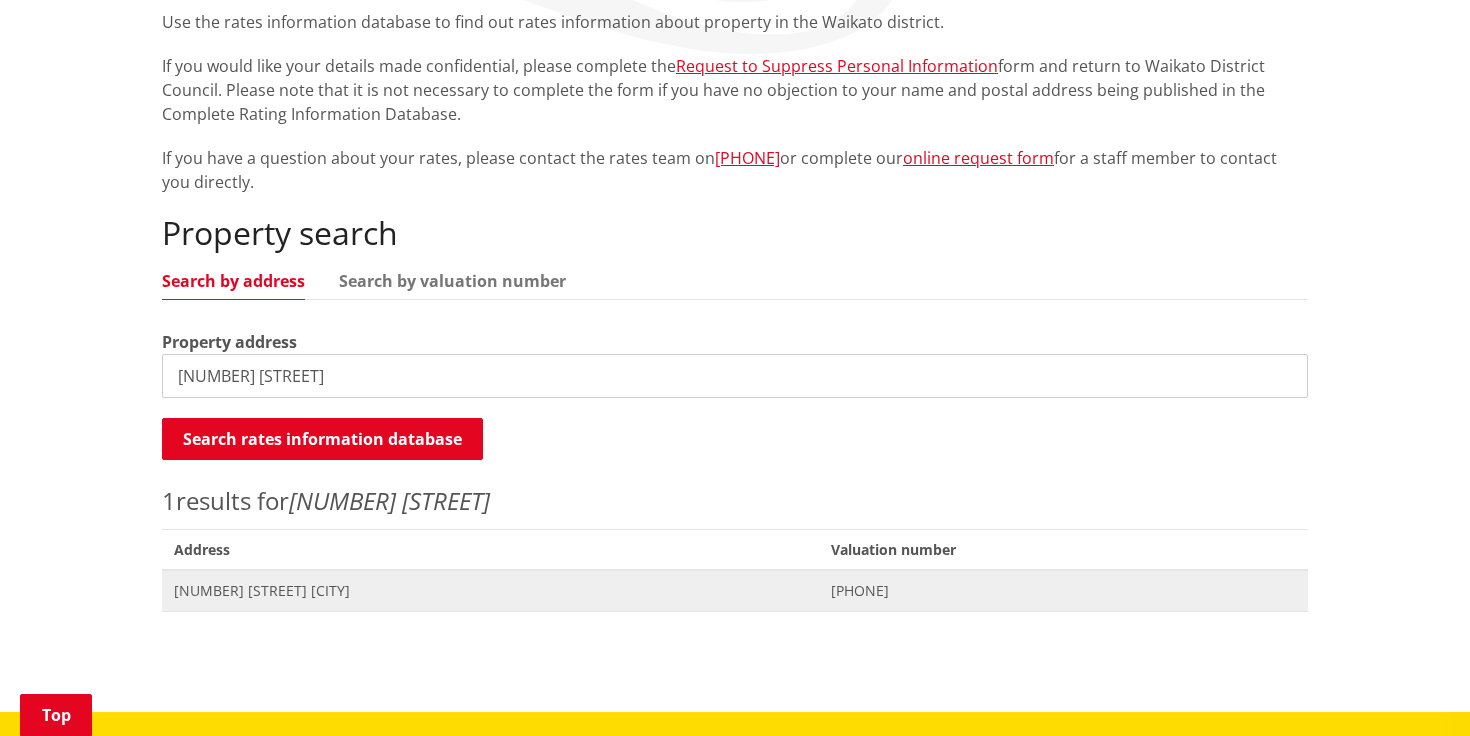 click on "[NUMBER] [STREET] [CITY]" at bounding box center (490, 591) 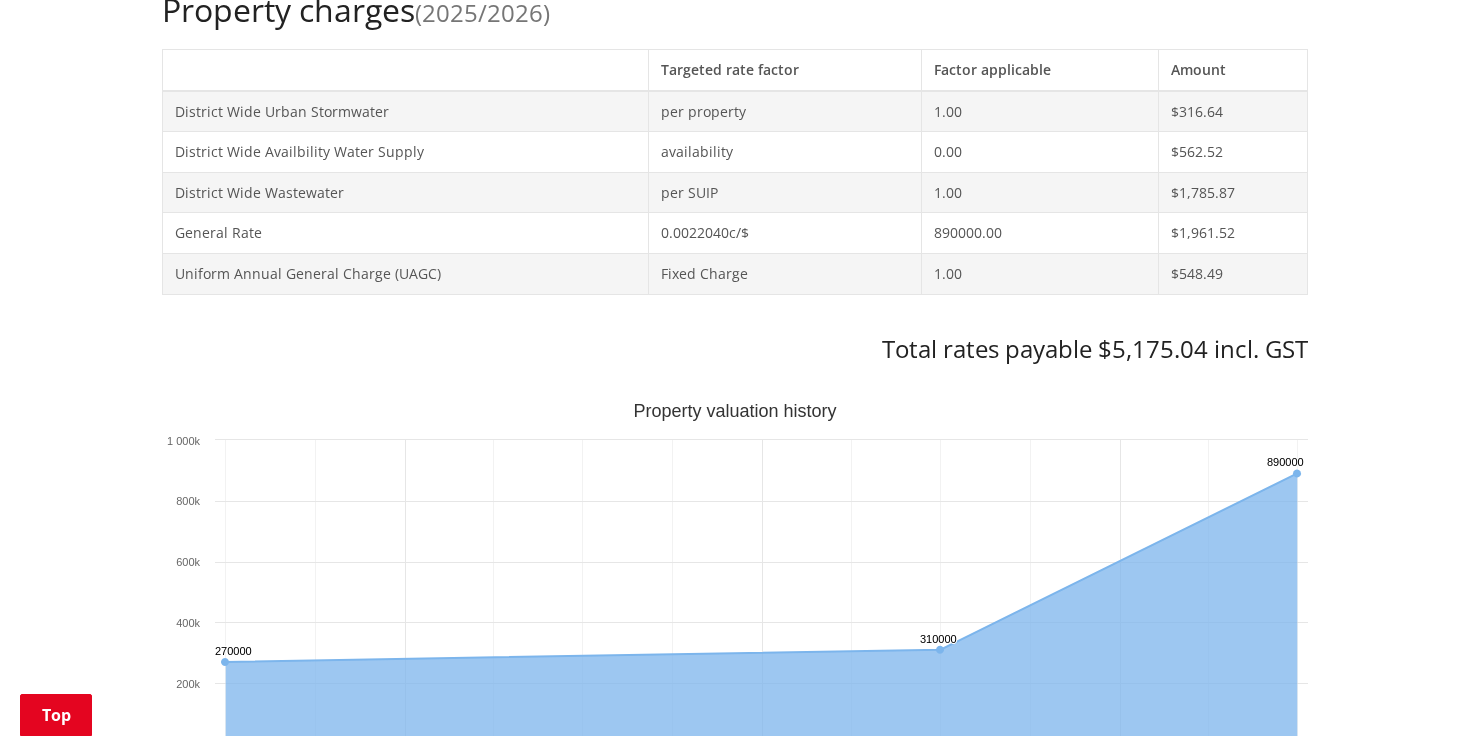 scroll, scrollTop: 926, scrollLeft: 0, axis: vertical 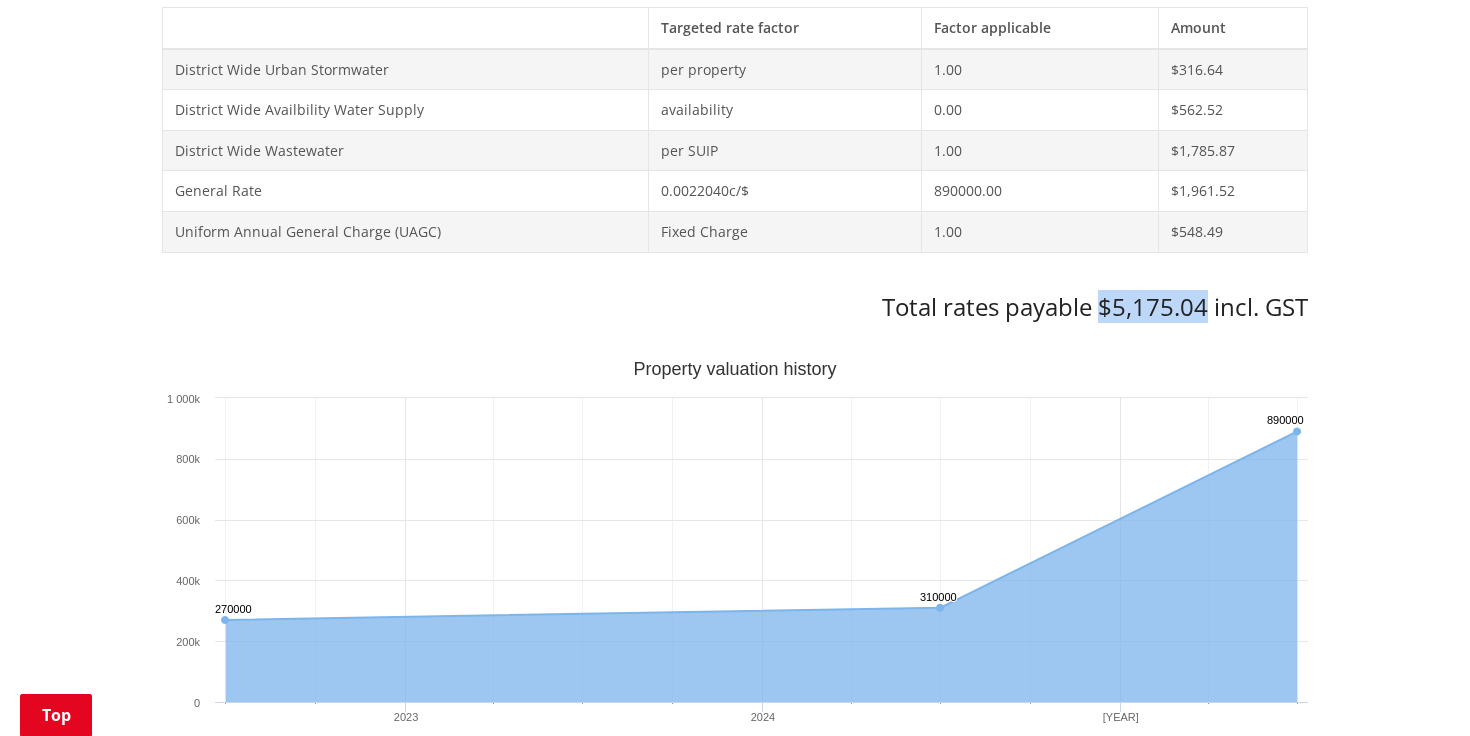 drag, startPoint x: 1100, startPoint y: 307, endPoint x: 1207, endPoint y: 308, distance: 107.00467 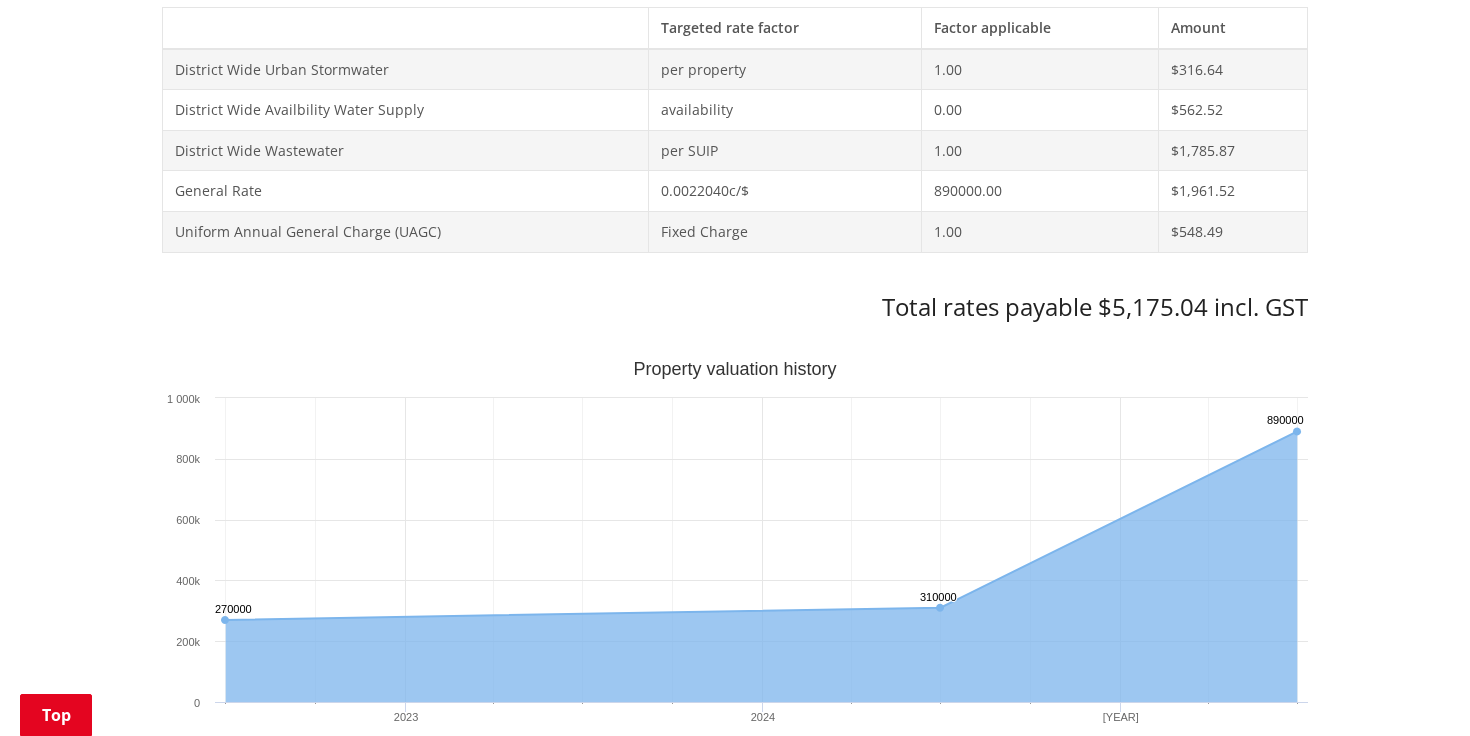 click on "Home
Services and facilities
Rates
Rates Information Database
Rates Information Database
Use the rates information database to find out rates information about property in the [REGION] district. If you would like your details made confidential, please complete the  Request to Suppress Personal Information  form and return to [ORGANIZATION] District Council. Please note that it is not necessary to complete the form if you have no objection to your name and postal address being published in the Complete Rating Information Database. If you have a question about your rates, please contact the rates team on  [PHONE]  or complete our  online request form  for a staff member to contact you directly.
Search again
Print this page
Make a rates payment
View district plan
Recent
[NUMBER] [STREET] [CITY]
Property details" at bounding box center [735, 614] 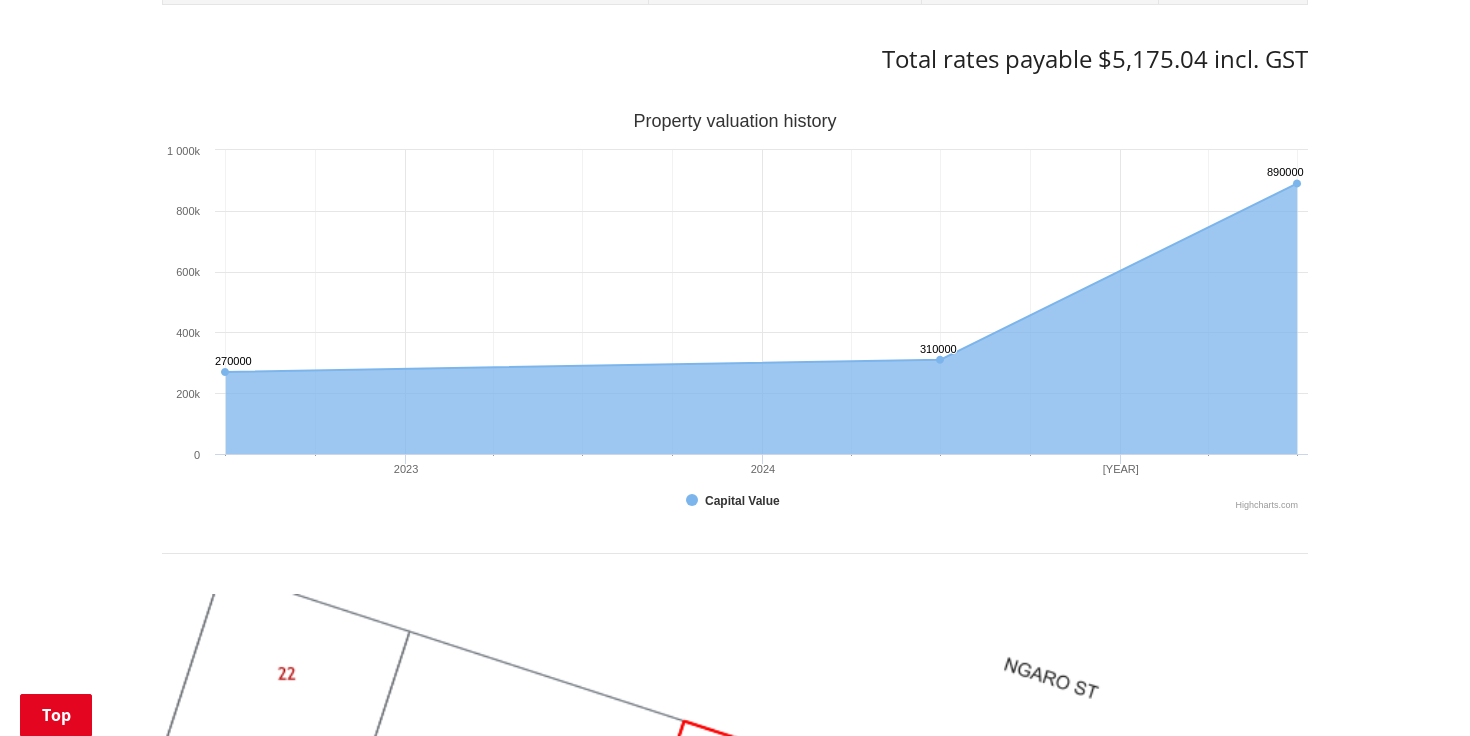 scroll, scrollTop: 1175, scrollLeft: 0, axis: vertical 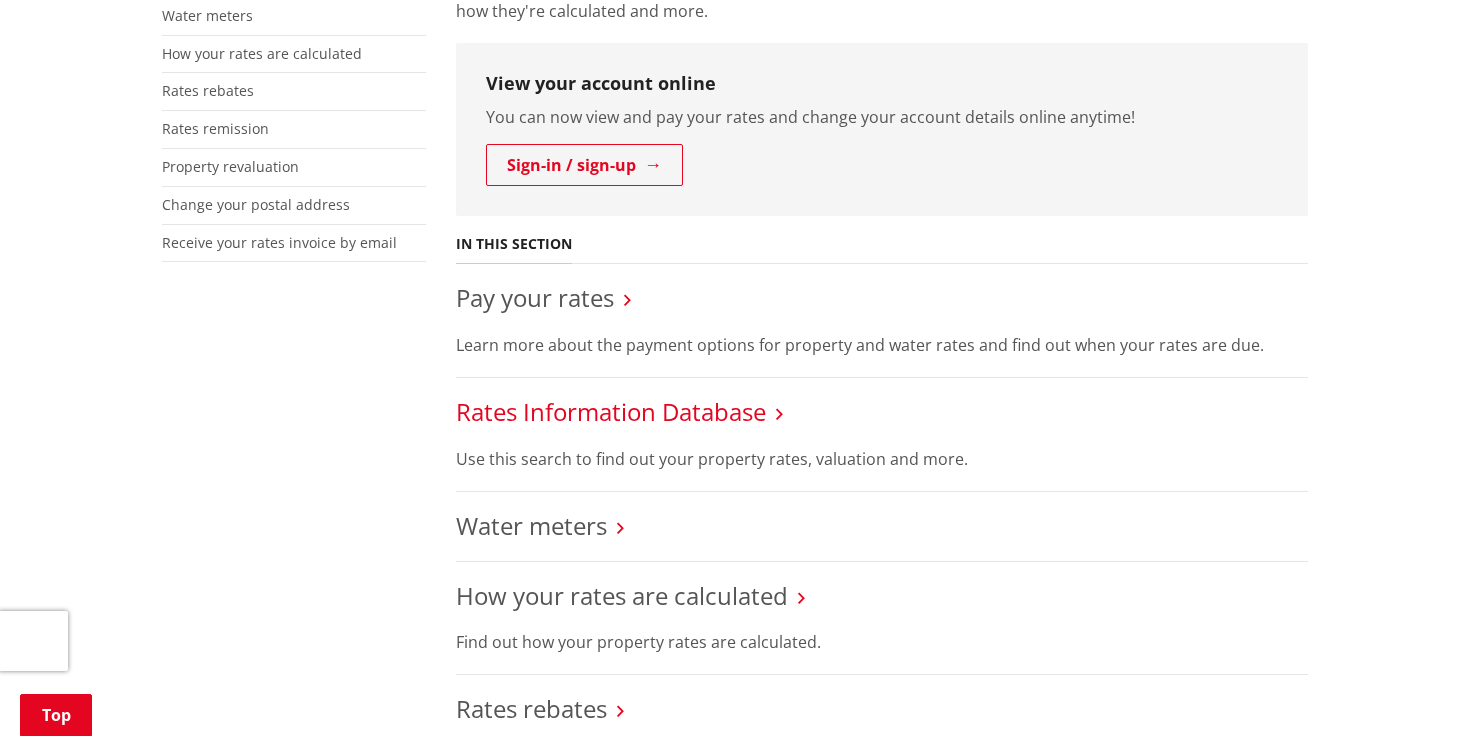 click on "Rates Information Database" at bounding box center (611, 411) 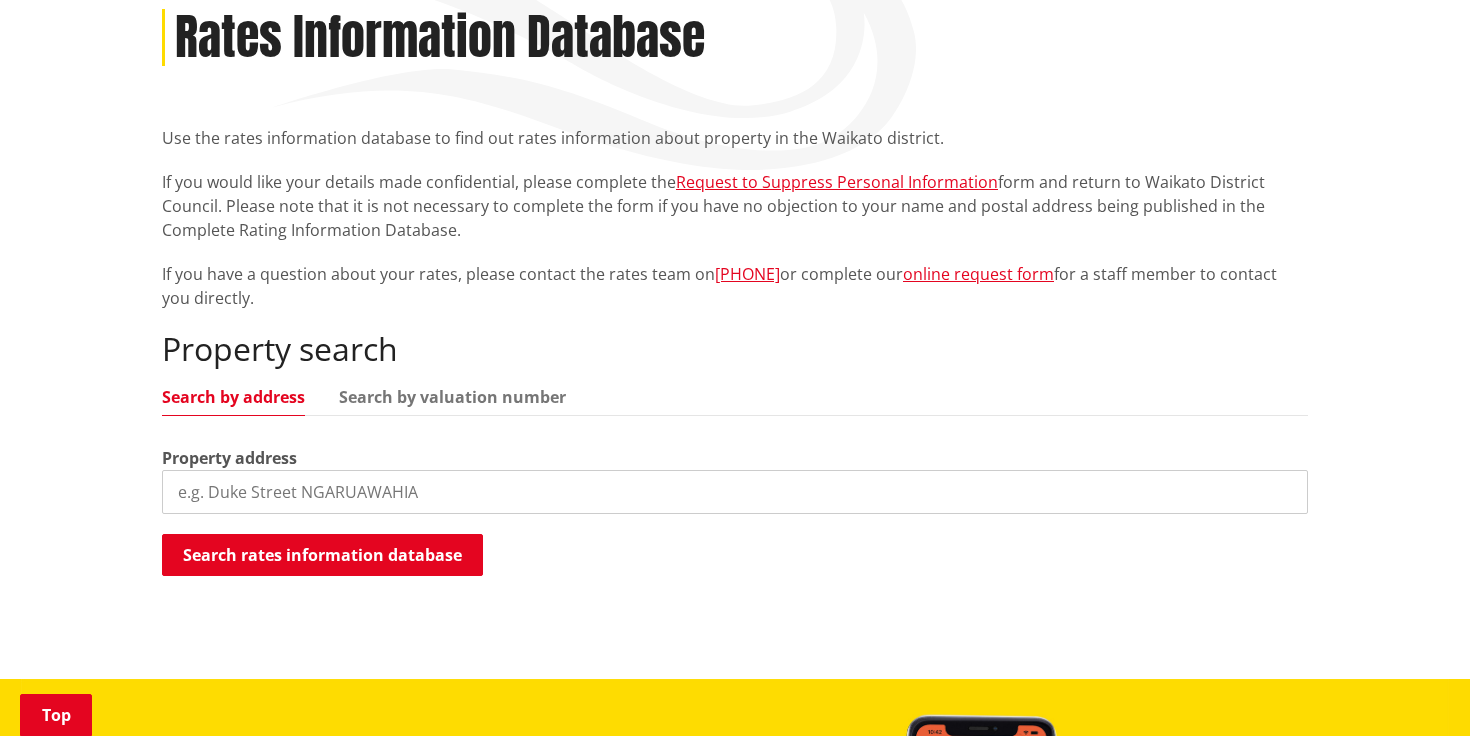 scroll, scrollTop: 312, scrollLeft: 0, axis: vertical 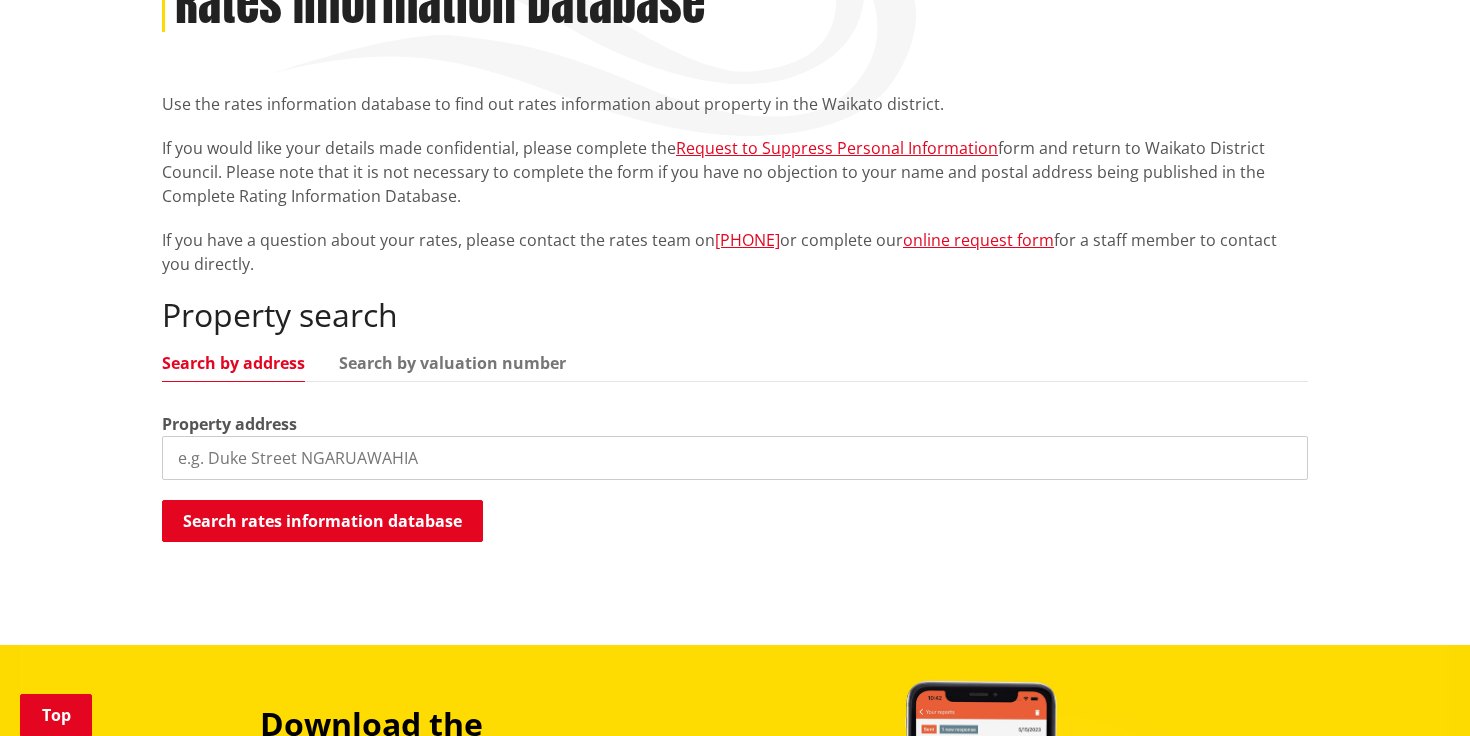 click at bounding box center [735, 458] 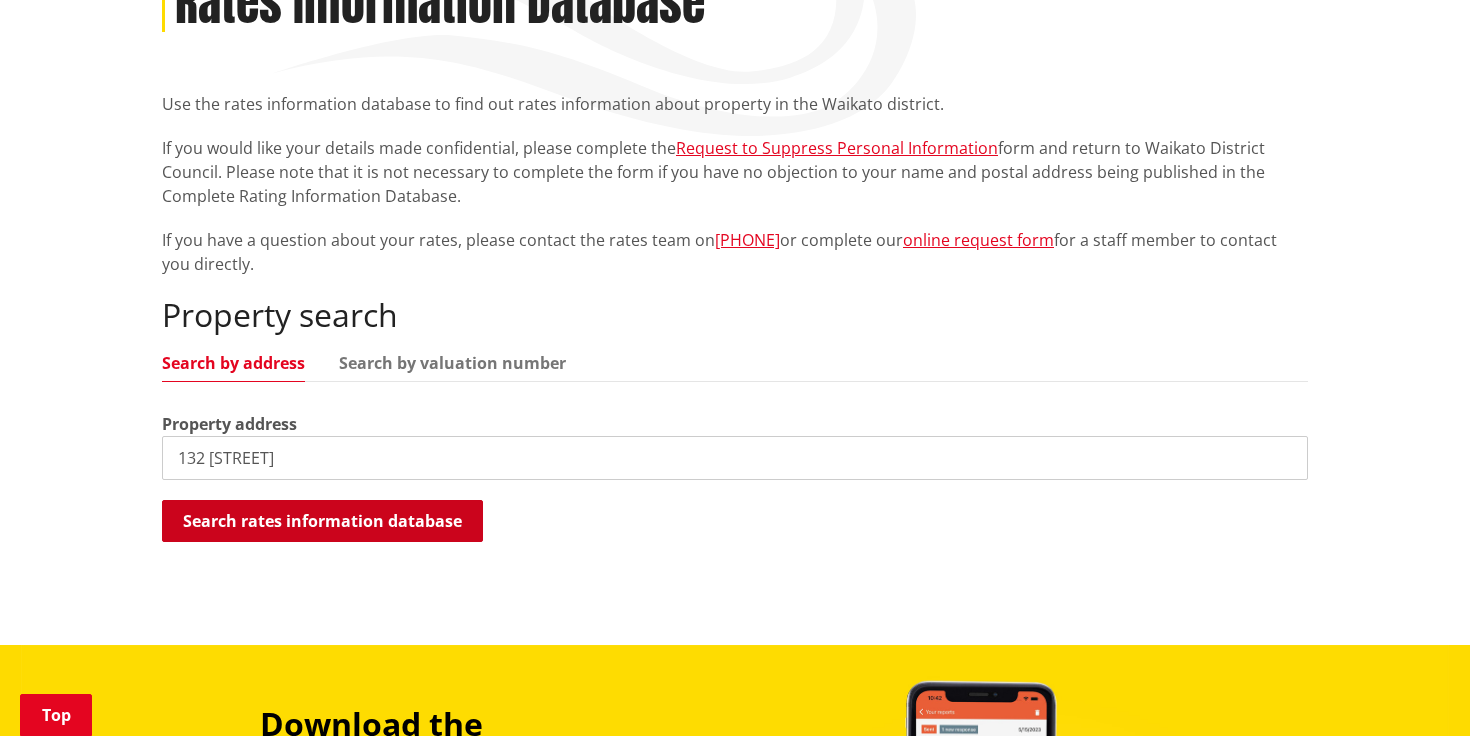 type on "132 harris street" 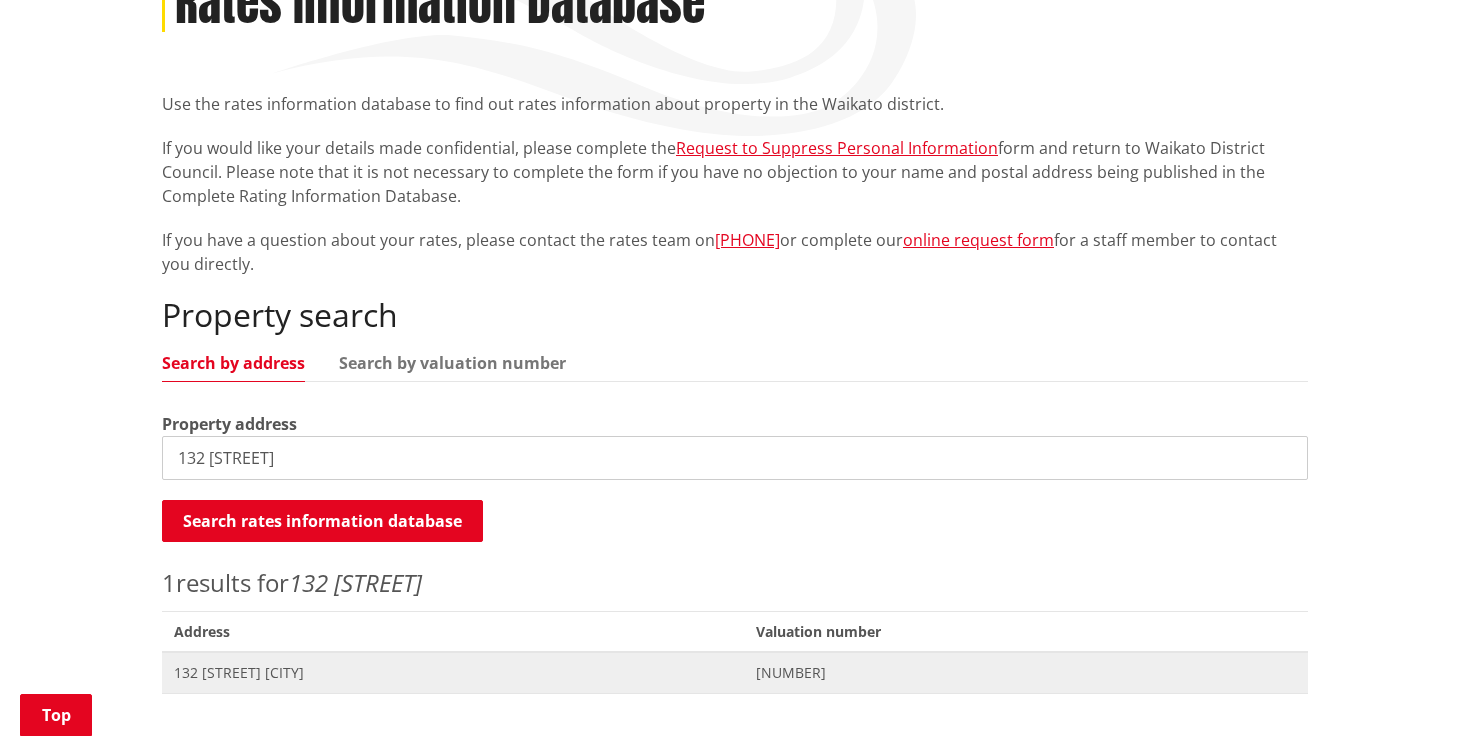 click on "Address
132 Harris Street HUNTLY" at bounding box center [453, 672] 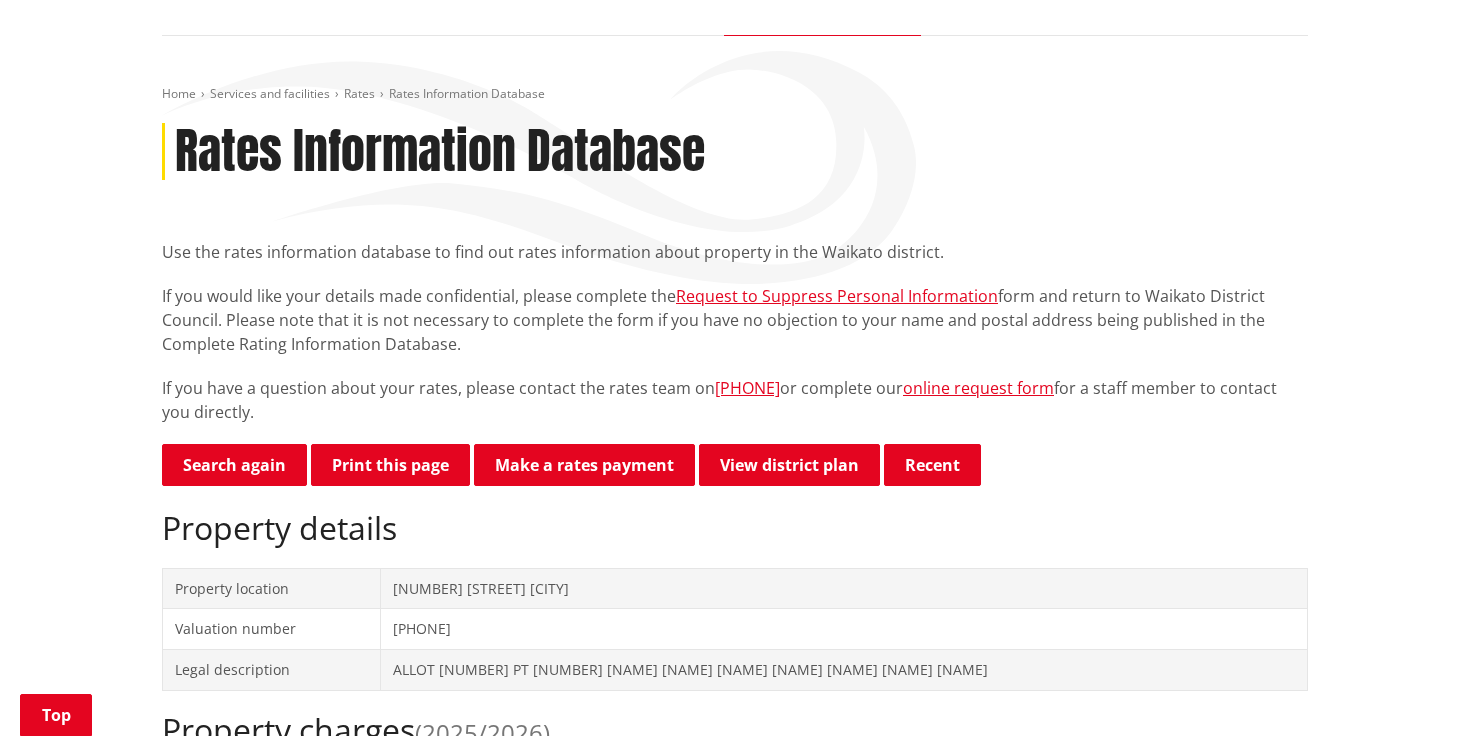 scroll, scrollTop: 145, scrollLeft: 0, axis: vertical 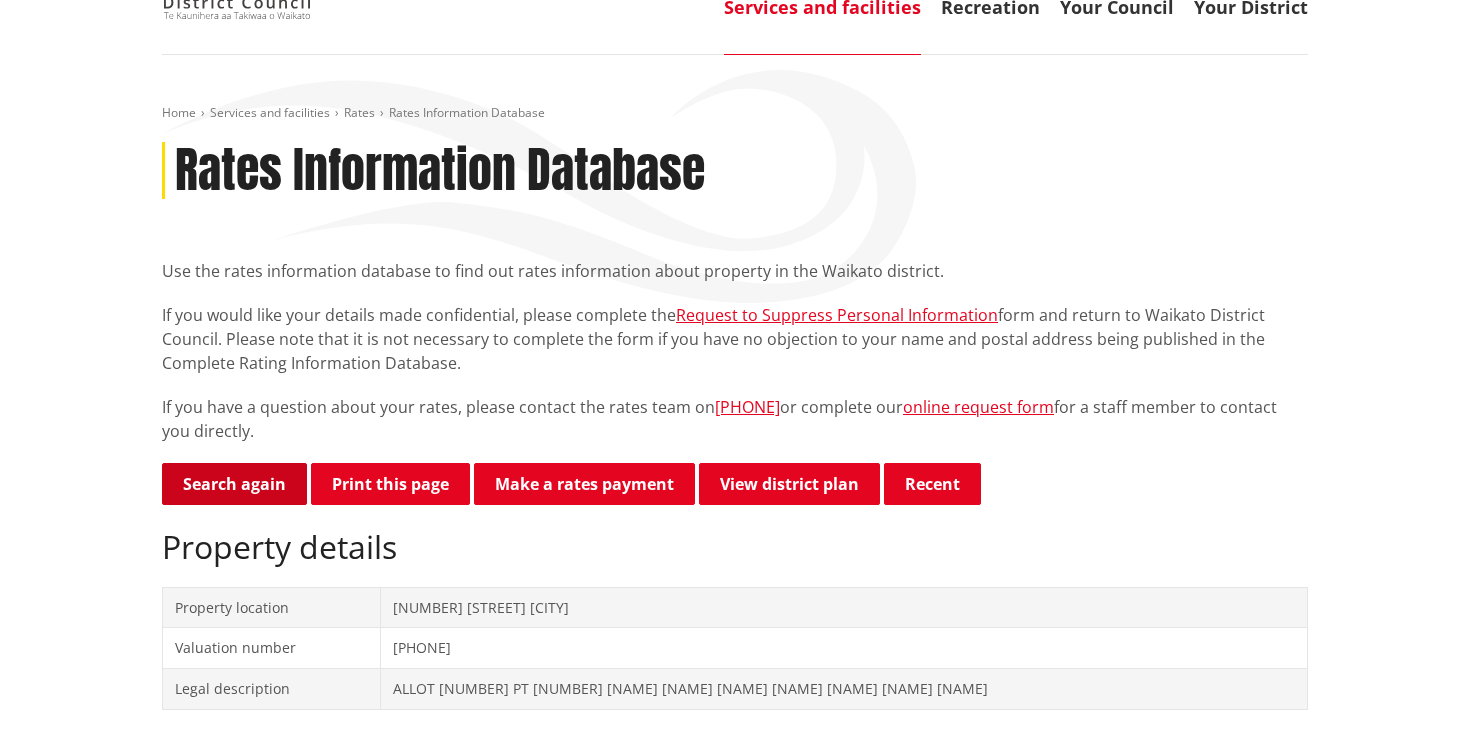 click on "Search again" at bounding box center (234, 484) 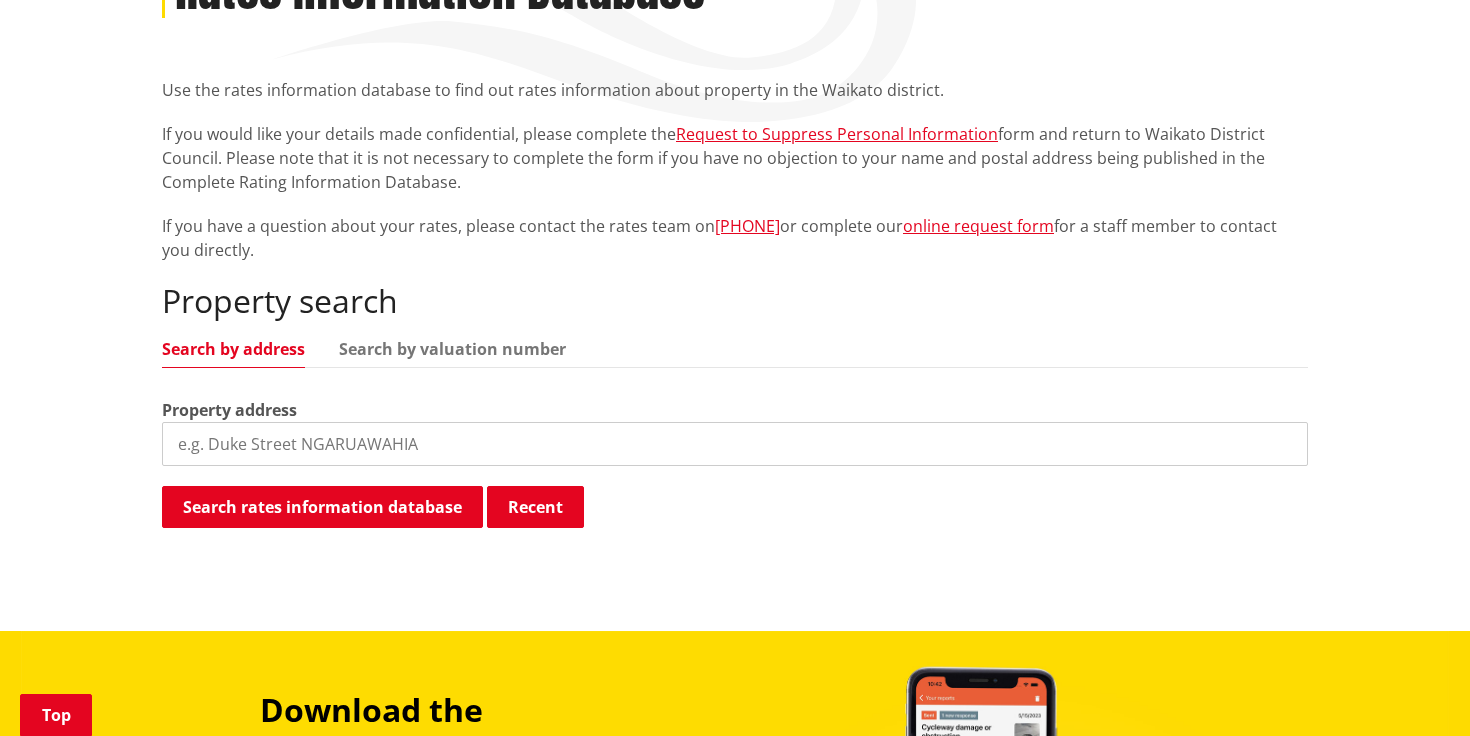 scroll, scrollTop: 509, scrollLeft: 0, axis: vertical 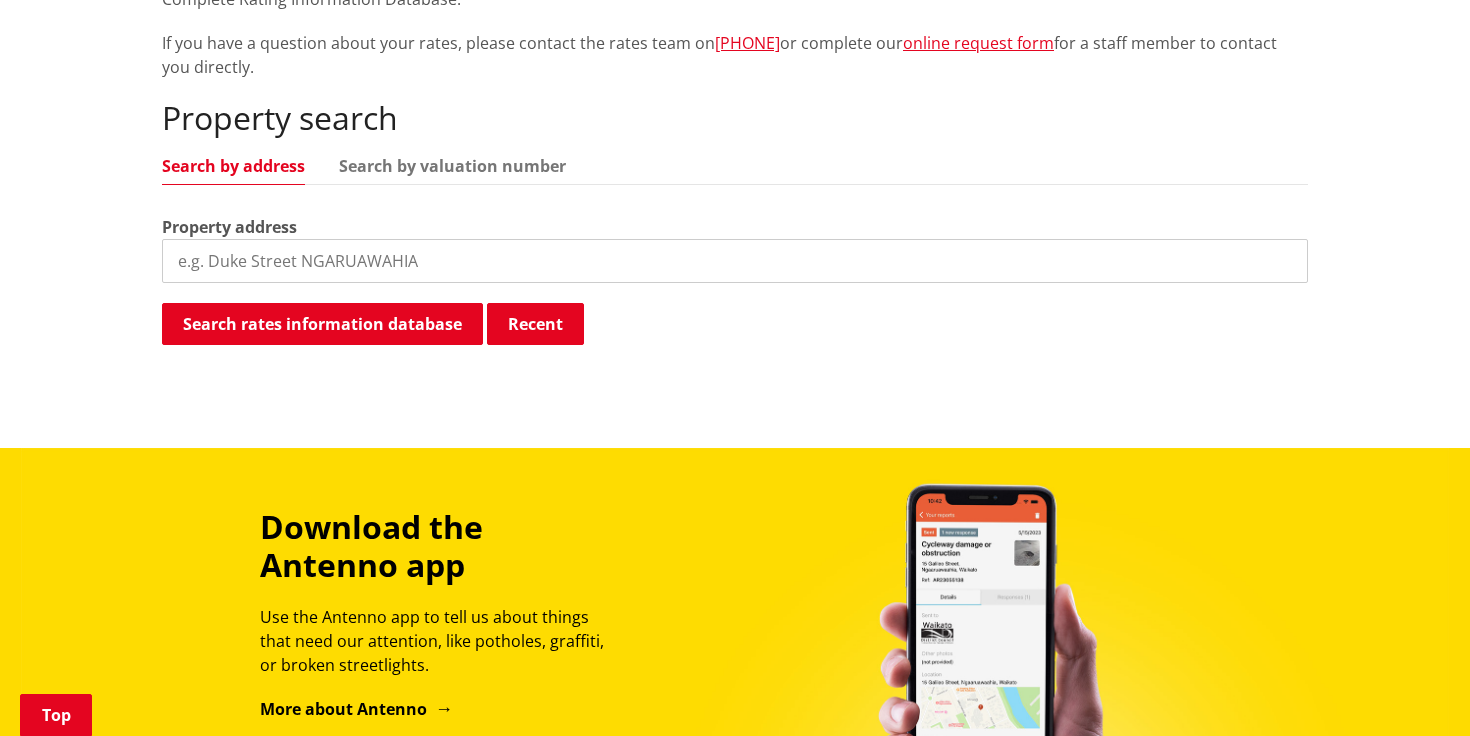 click at bounding box center (735, 261) 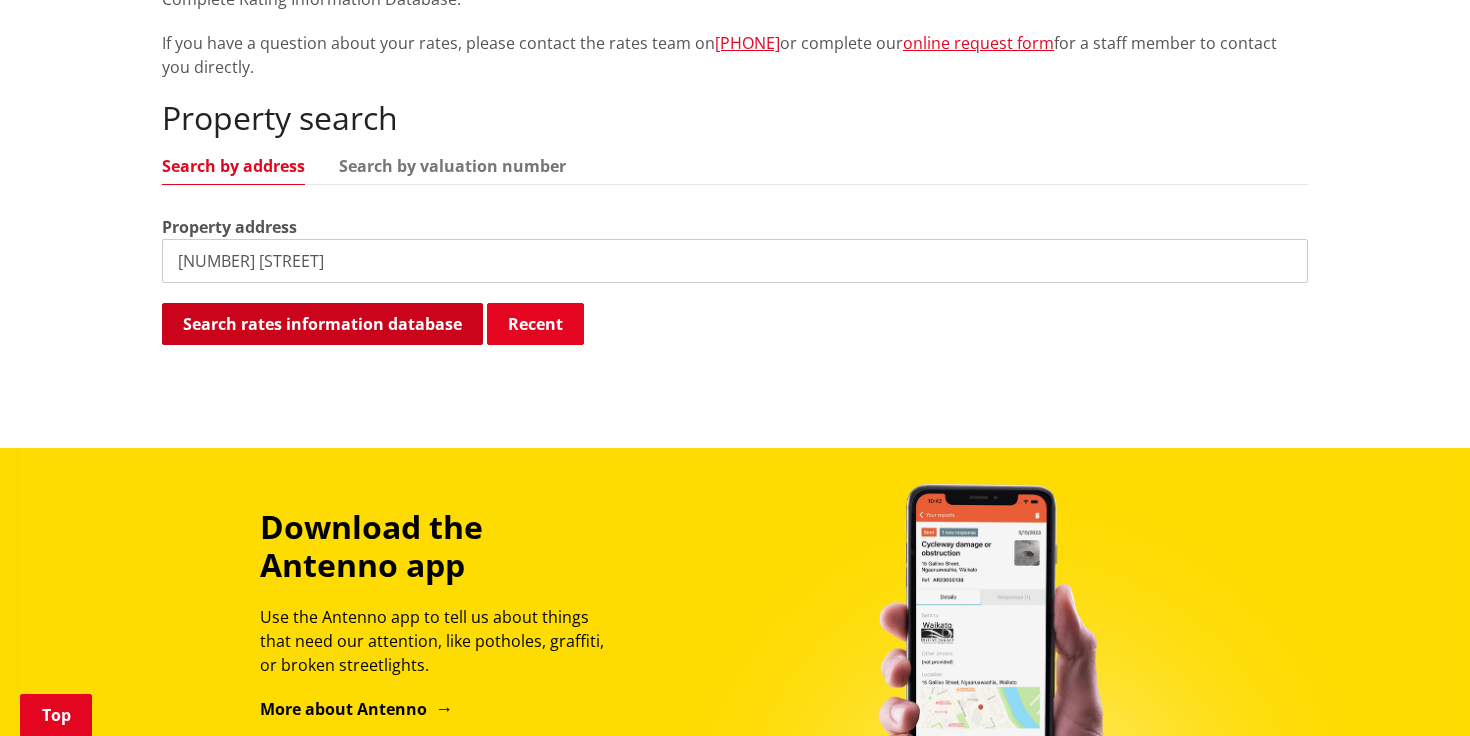 type on "26 ngaro" 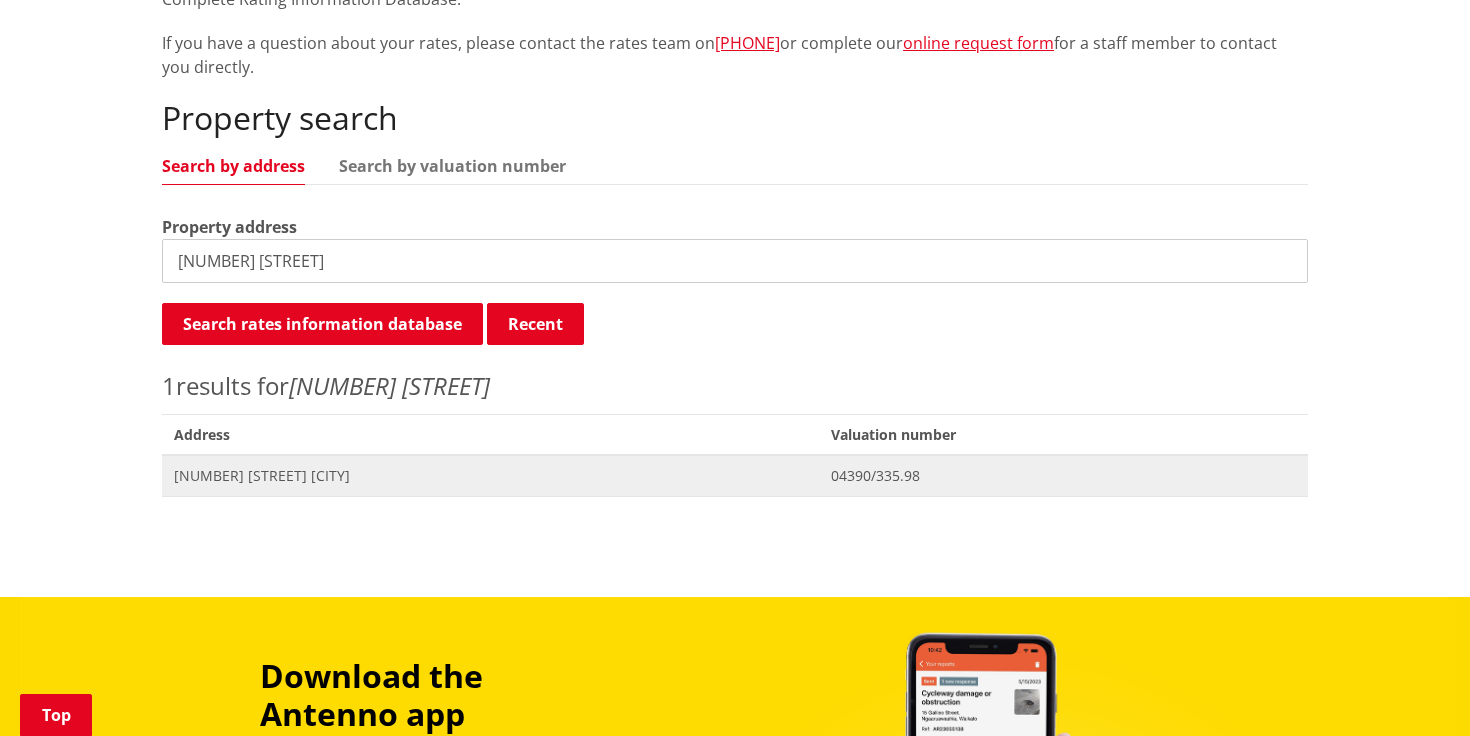 click on "[NUMBER] [STREET] [CITY]" at bounding box center [490, 476] 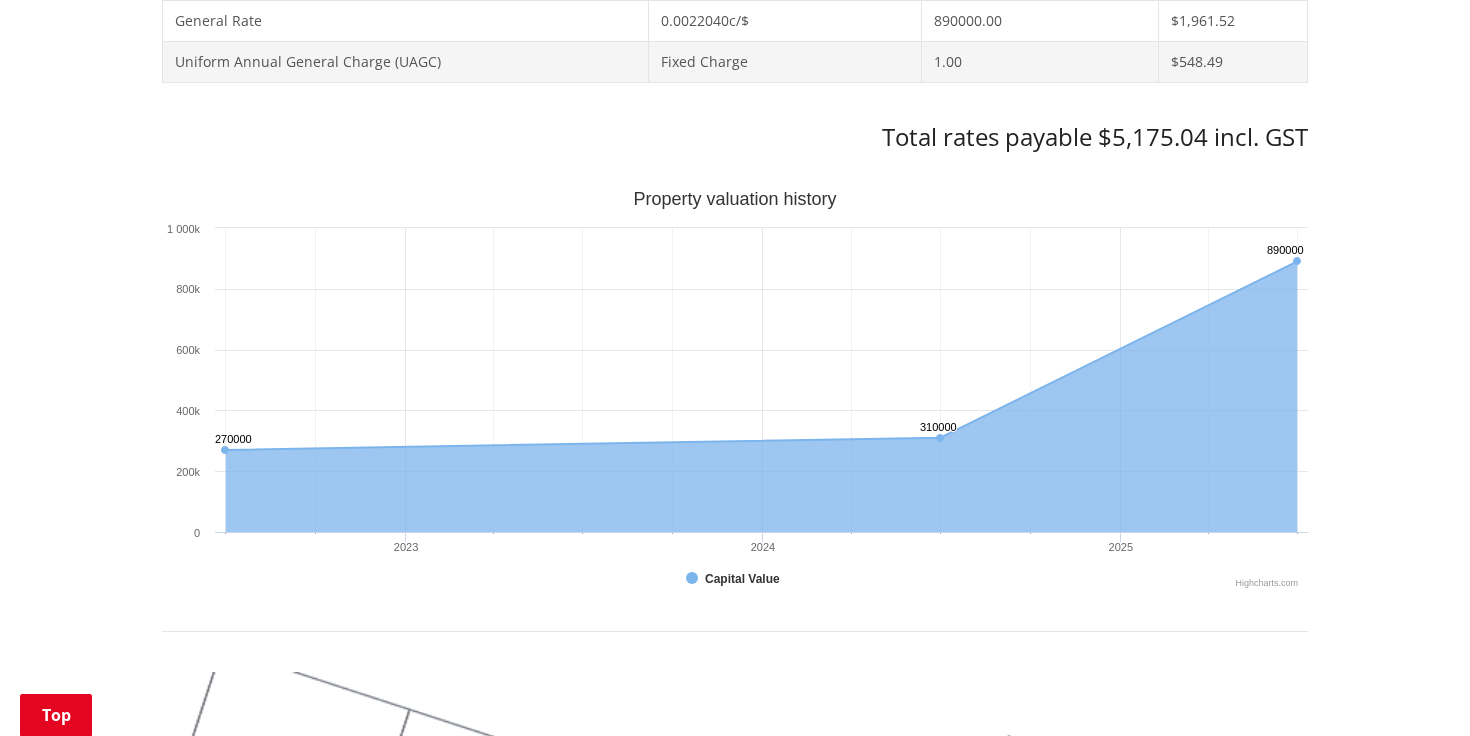 scroll, scrollTop: 1097, scrollLeft: 0, axis: vertical 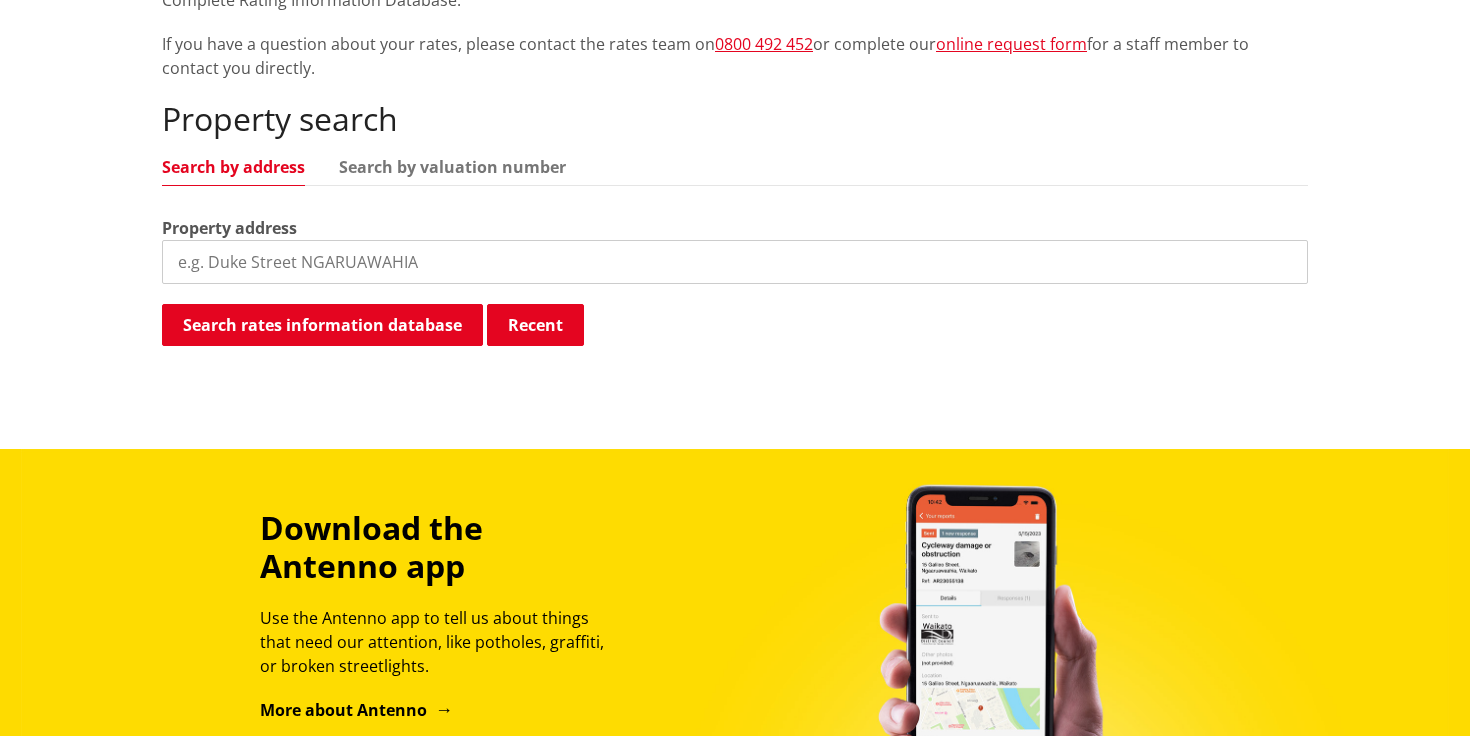 click at bounding box center [735, 262] 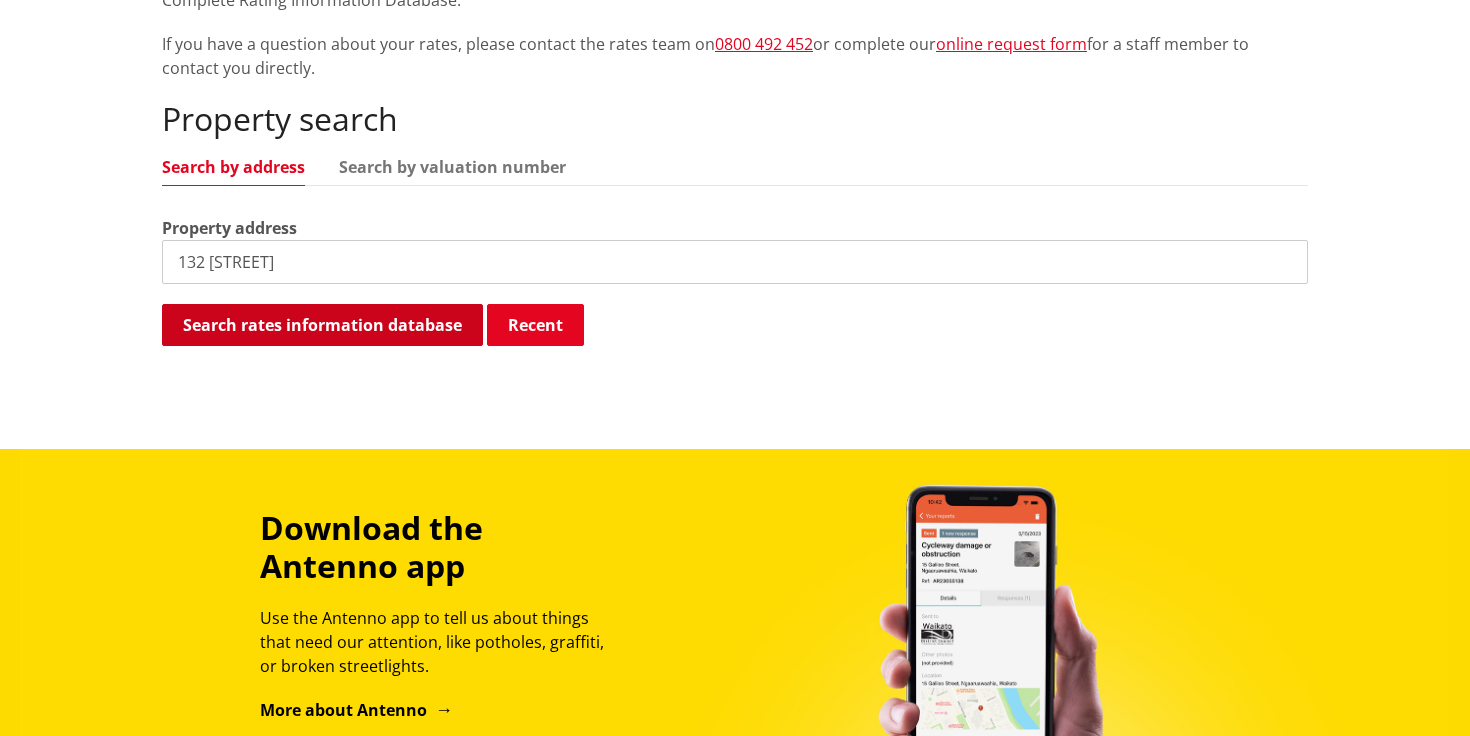 type on "132 [STREET]" 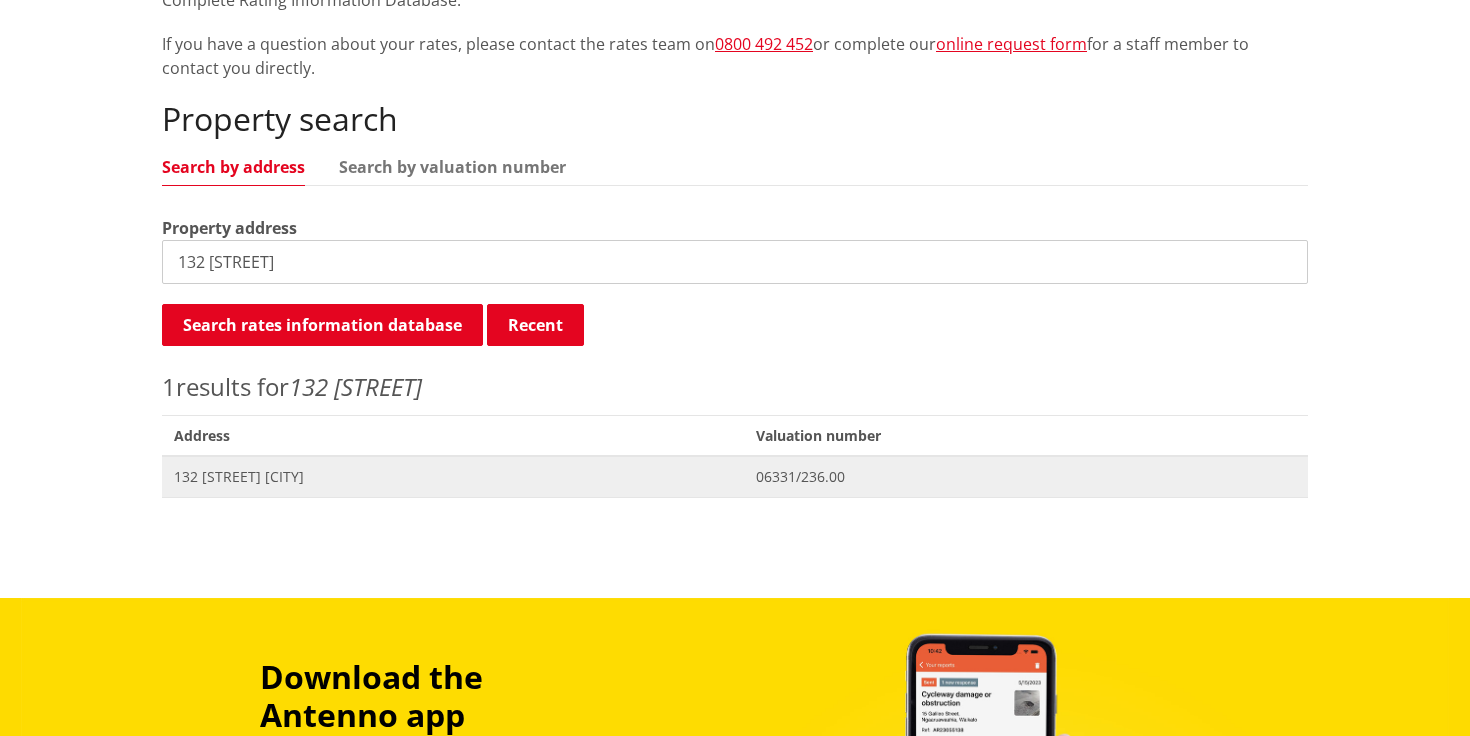 click on "132 [STREET] [CITY]" at bounding box center (453, 477) 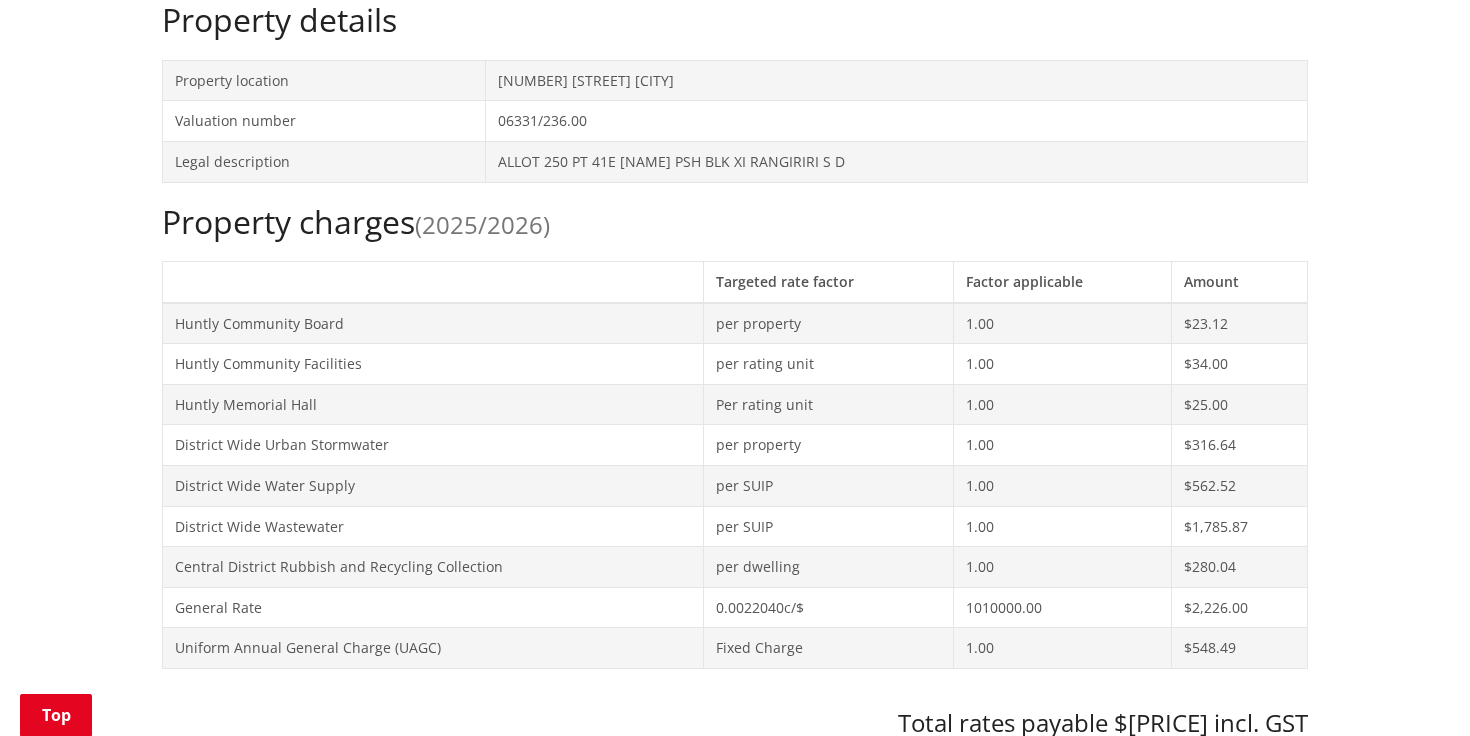 scroll, scrollTop: 679, scrollLeft: 0, axis: vertical 